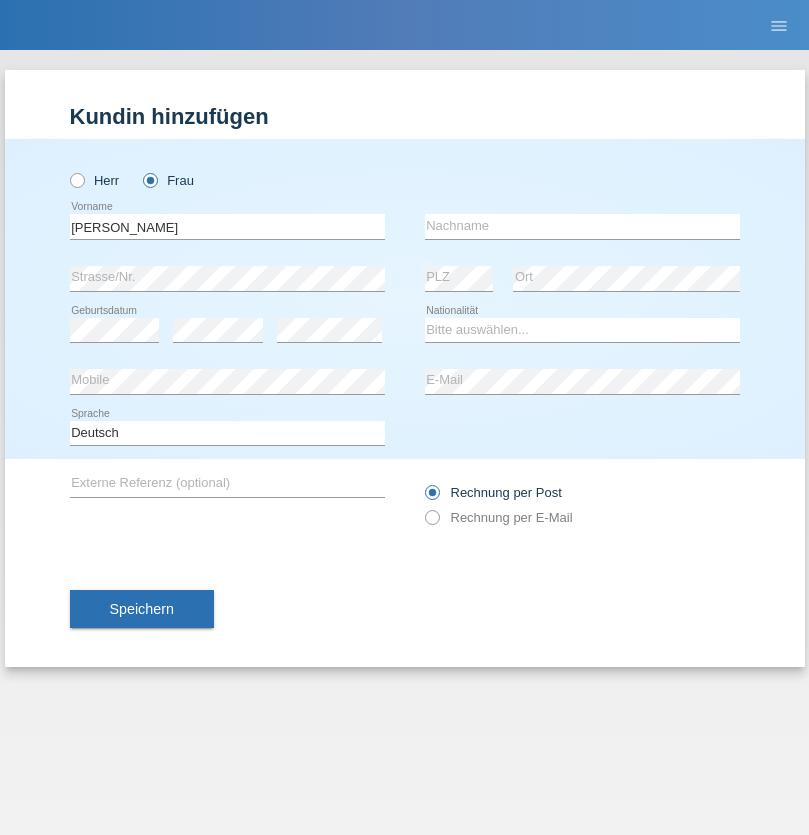 scroll, scrollTop: 0, scrollLeft: 0, axis: both 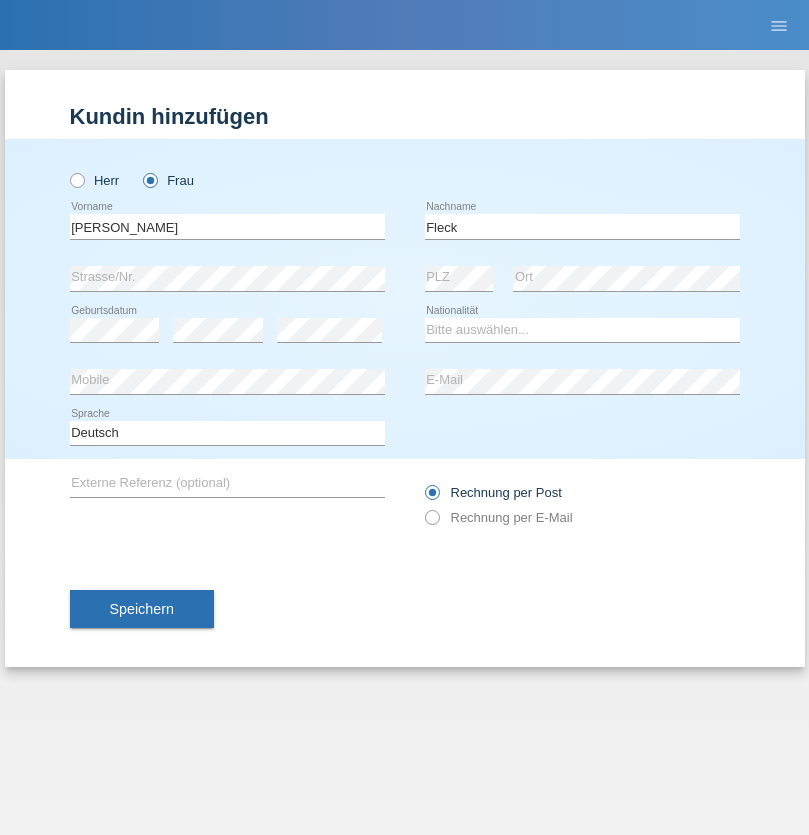 type on "Fleck" 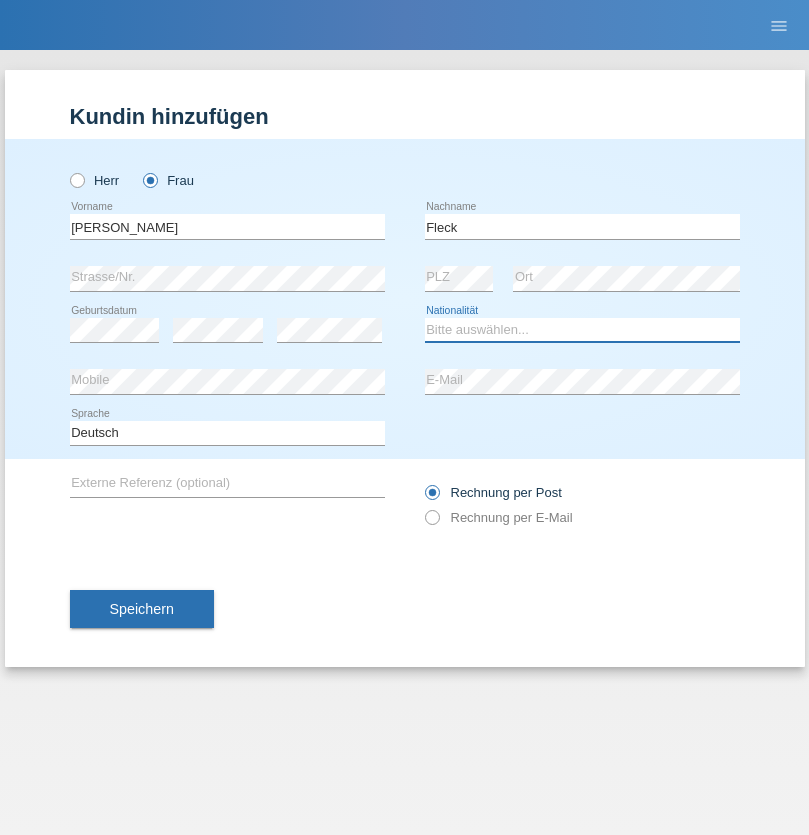 select on "DE" 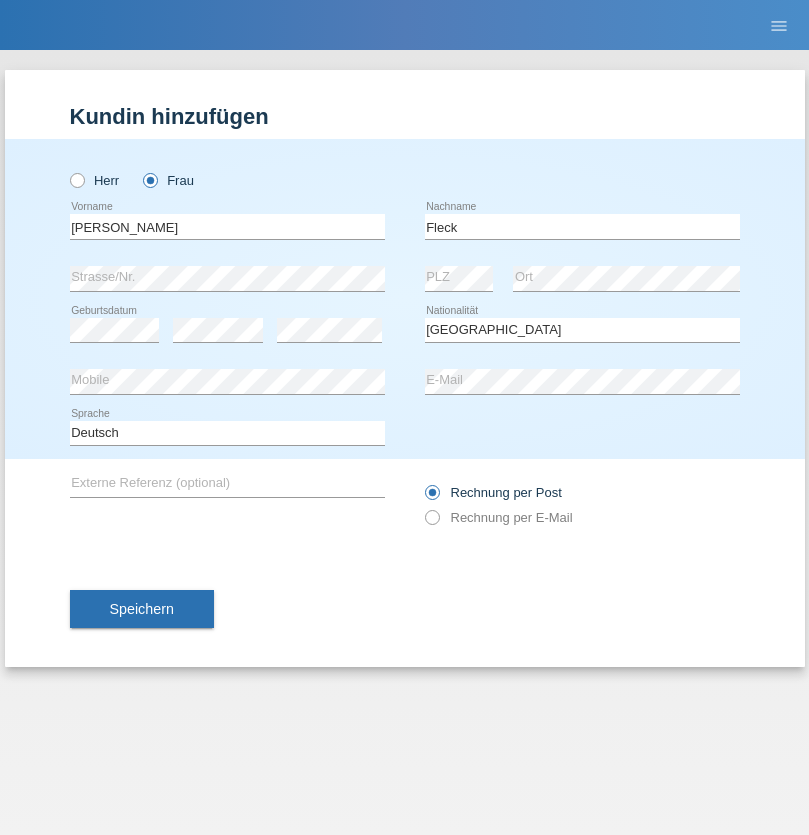 select on "C" 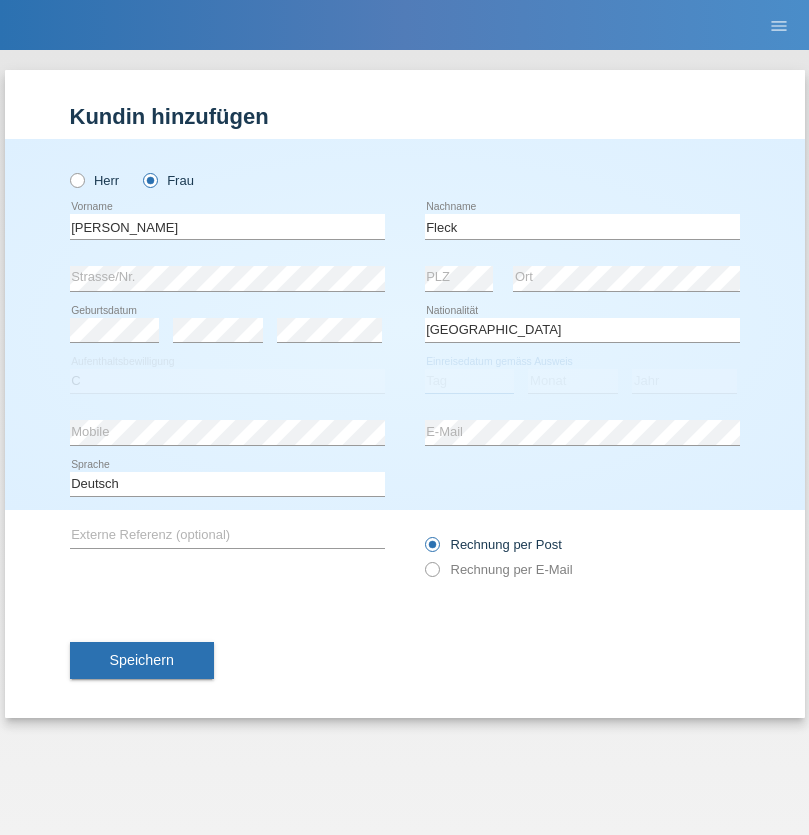select on "27" 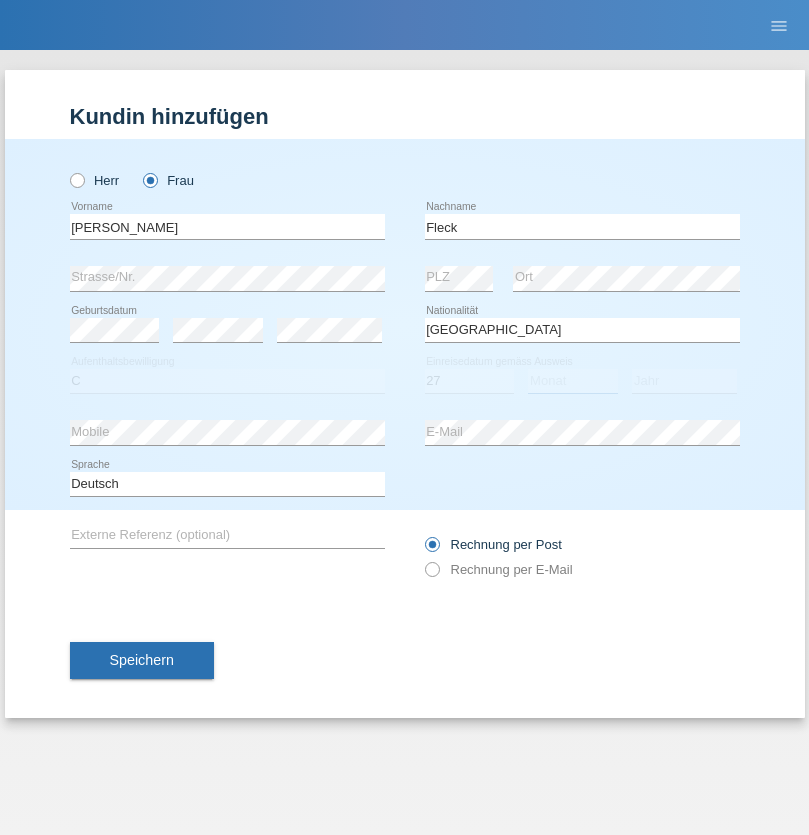 select on "03" 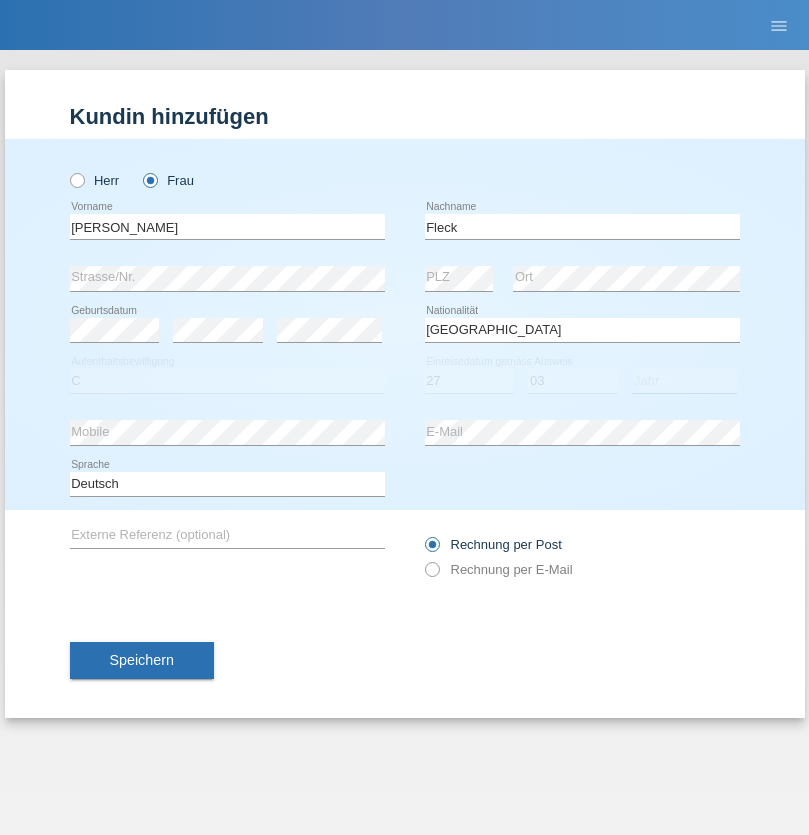 select on "2021" 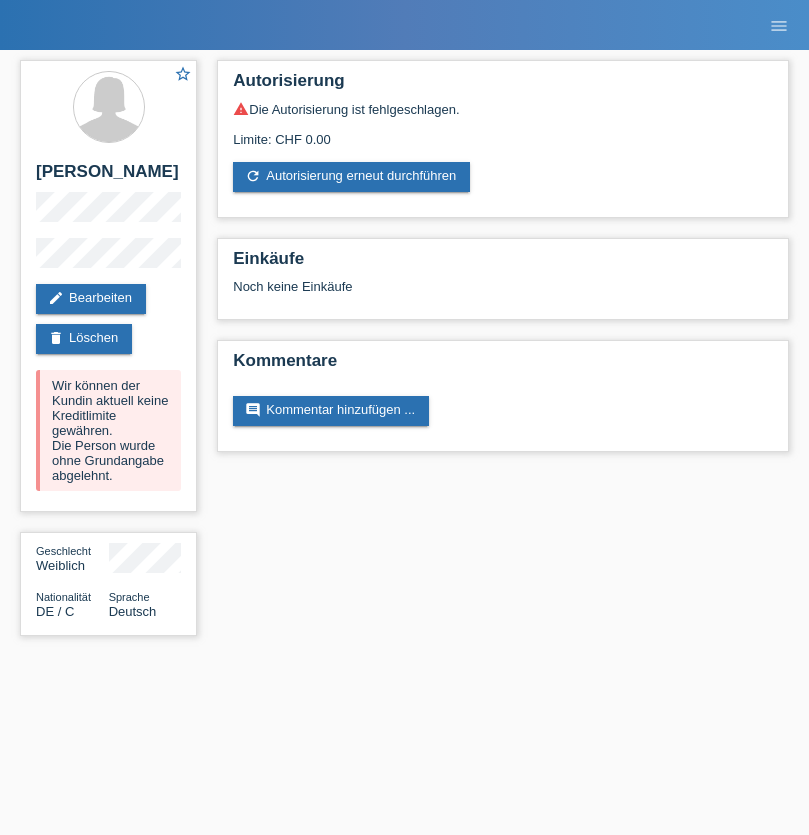 scroll, scrollTop: 0, scrollLeft: 0, axis: both 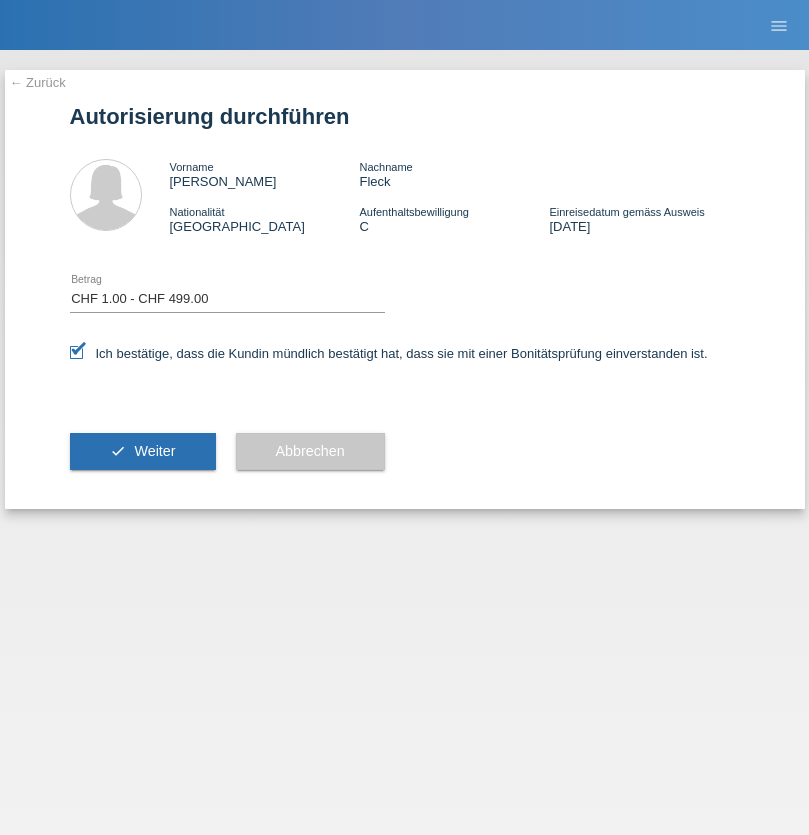 select on "1" 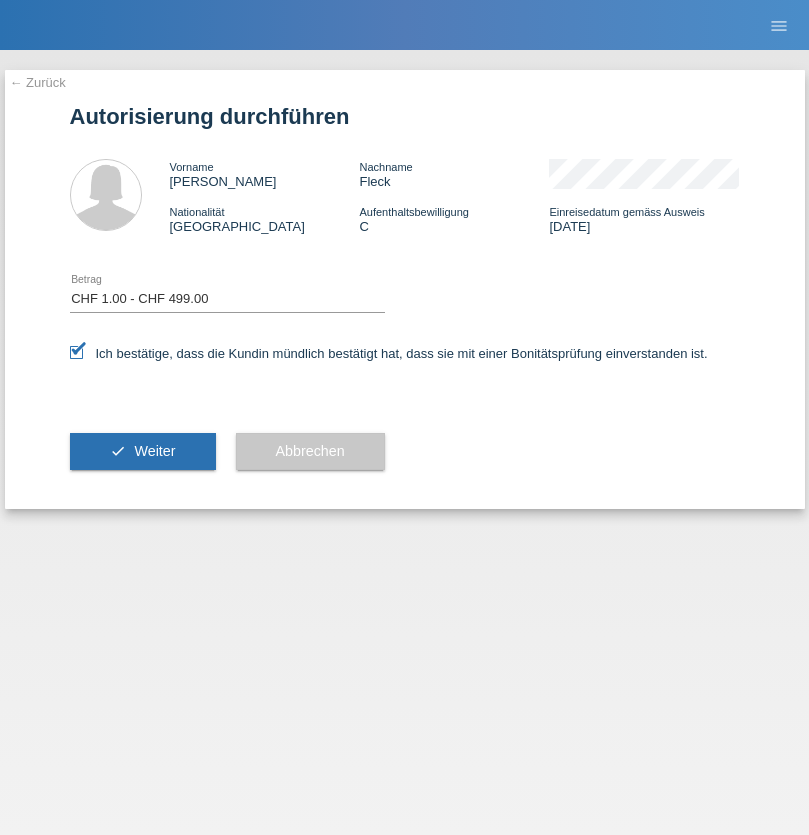 scroll, scrollTop: 0, scrollLeft: 0, axis: both 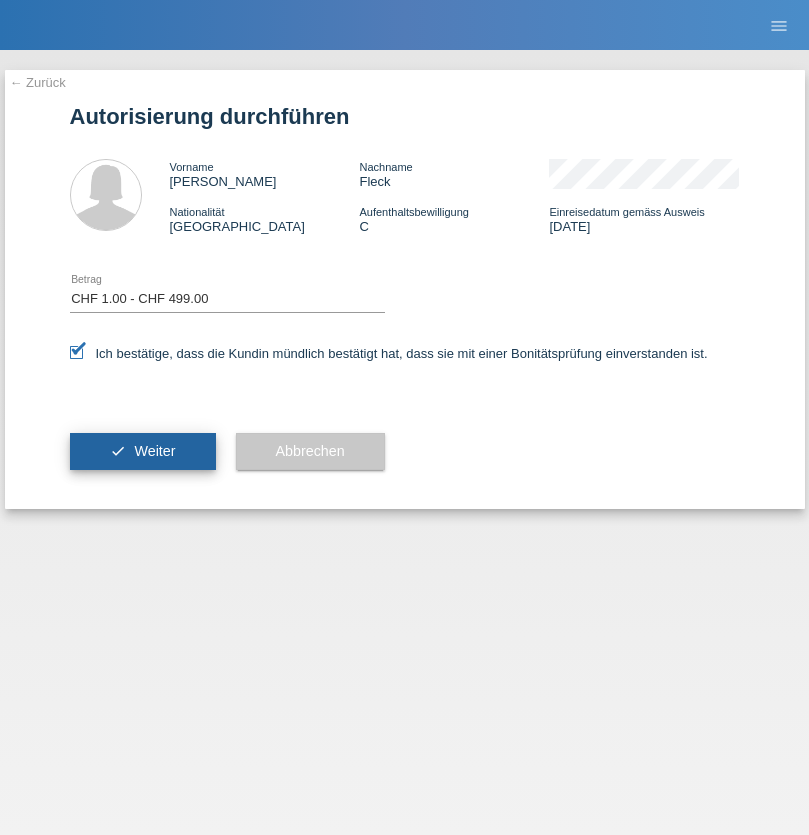 click on "Weiter" at bounding box center [154, 451] 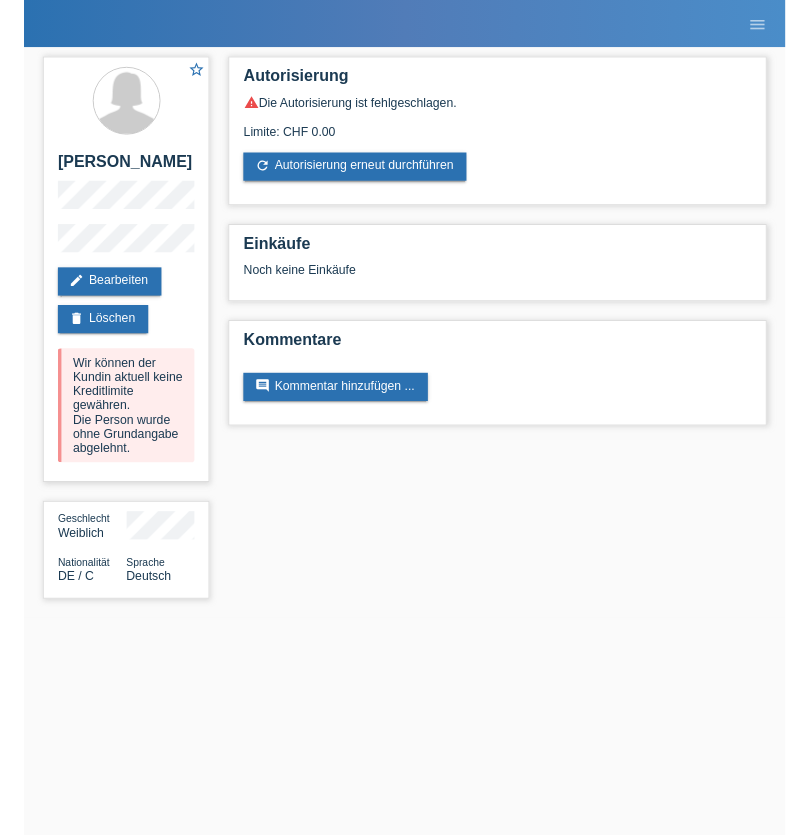 scroll, scrollTop: 0, scrollLeft: 0, axis: both 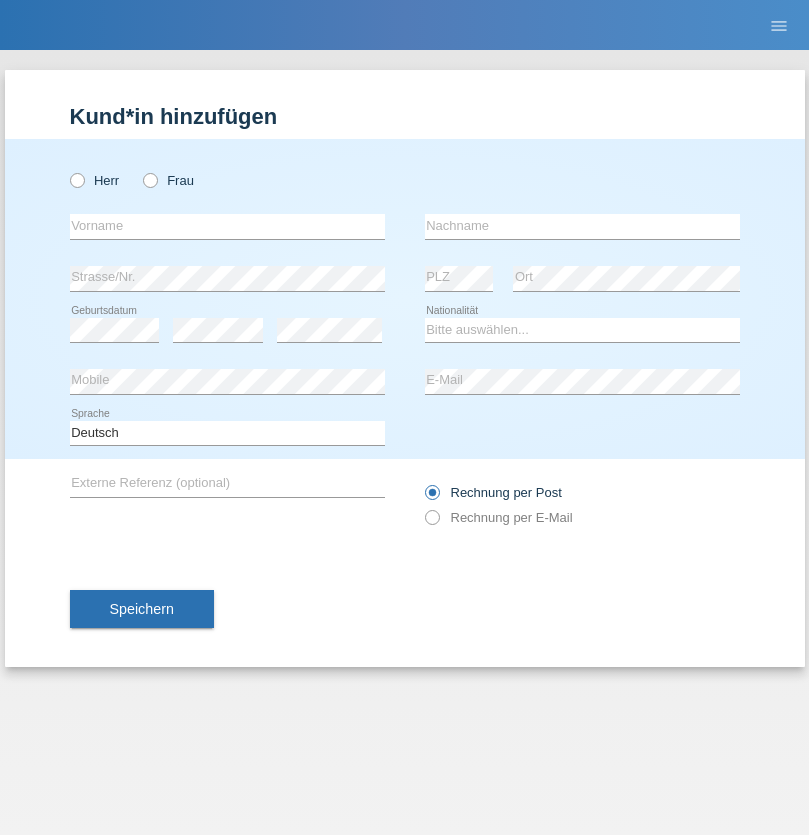 radio on "true" 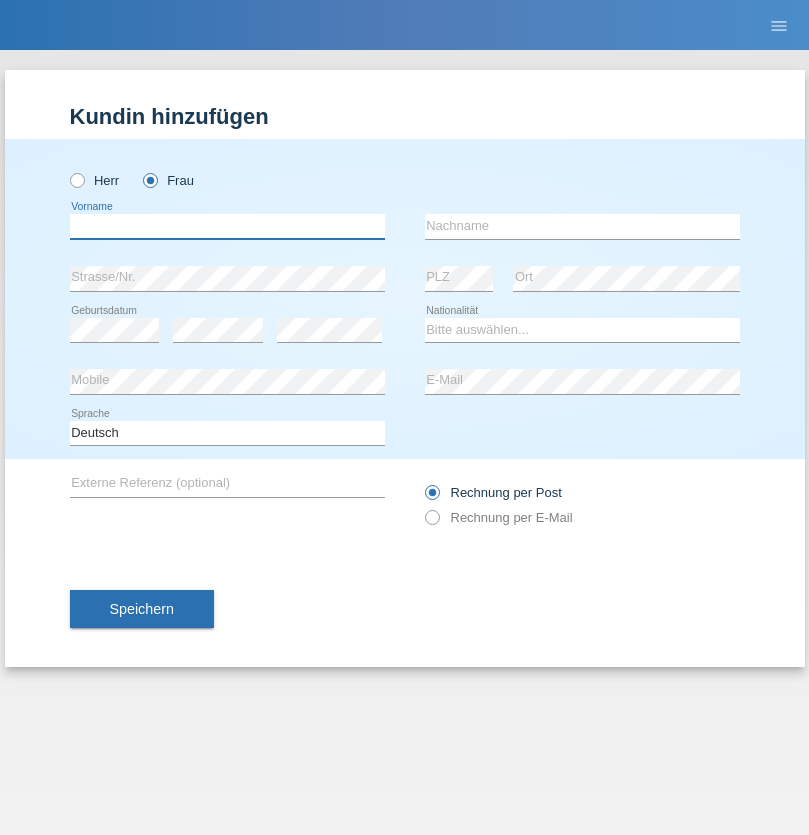 click at bounding box center [227, 226] 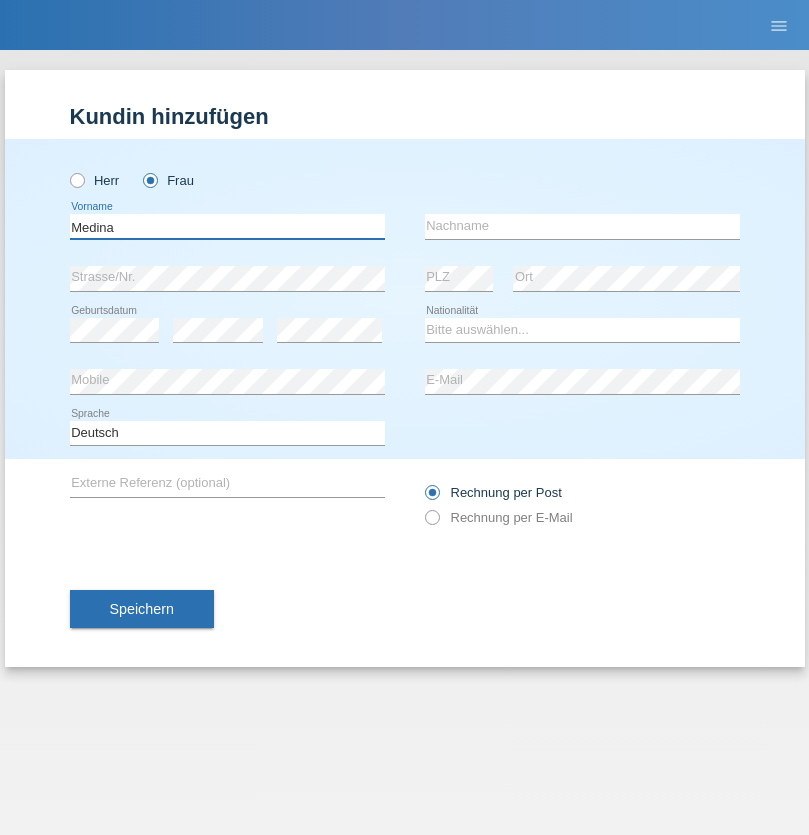 type on "Medina" 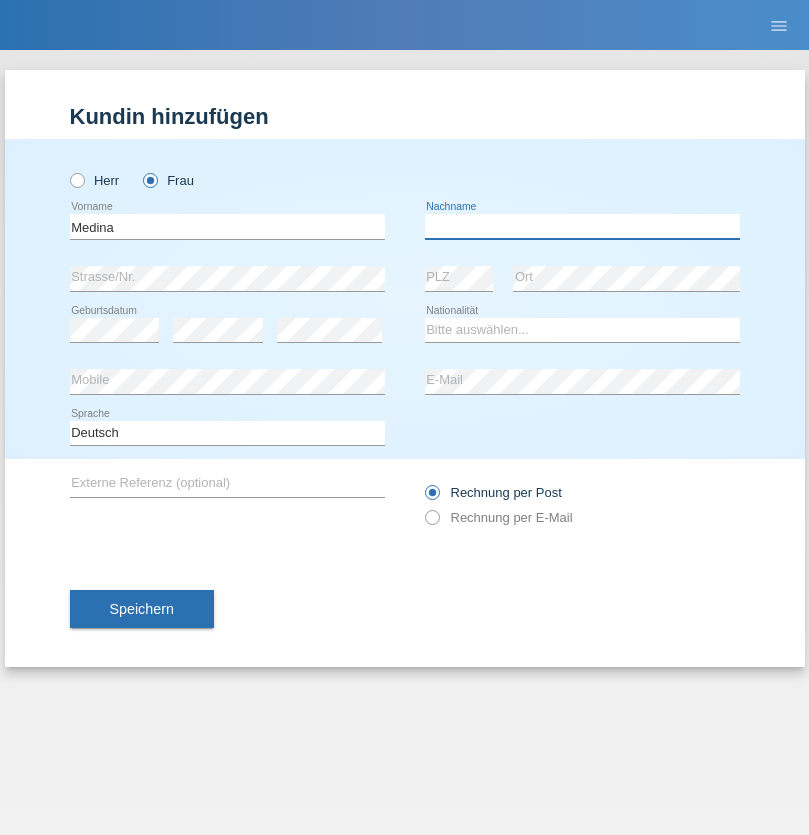 click at bounding box center [582, 226] 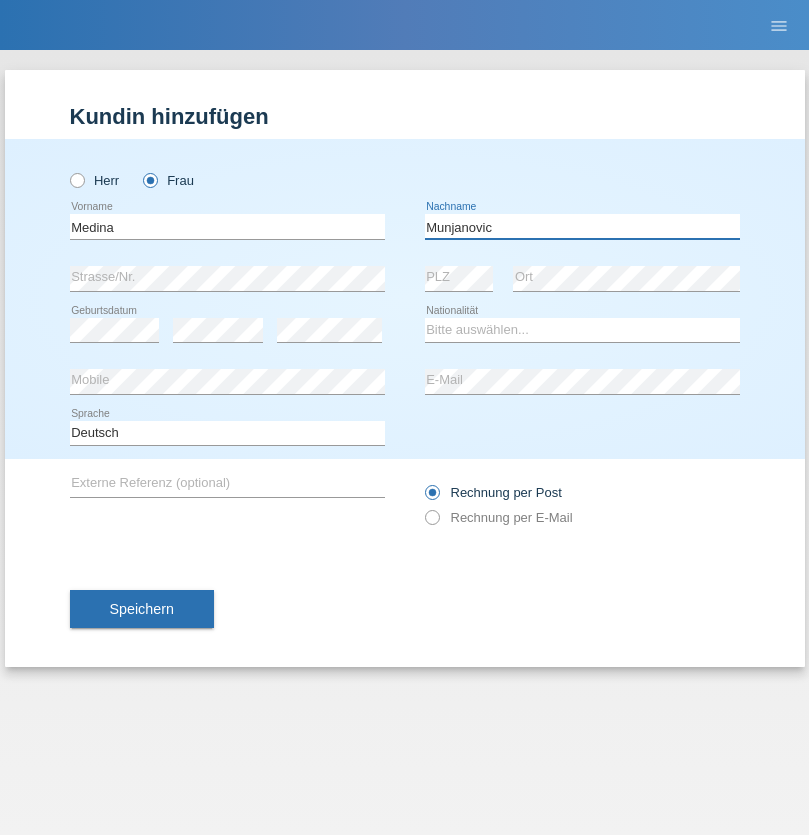 type on "Munjanovic" 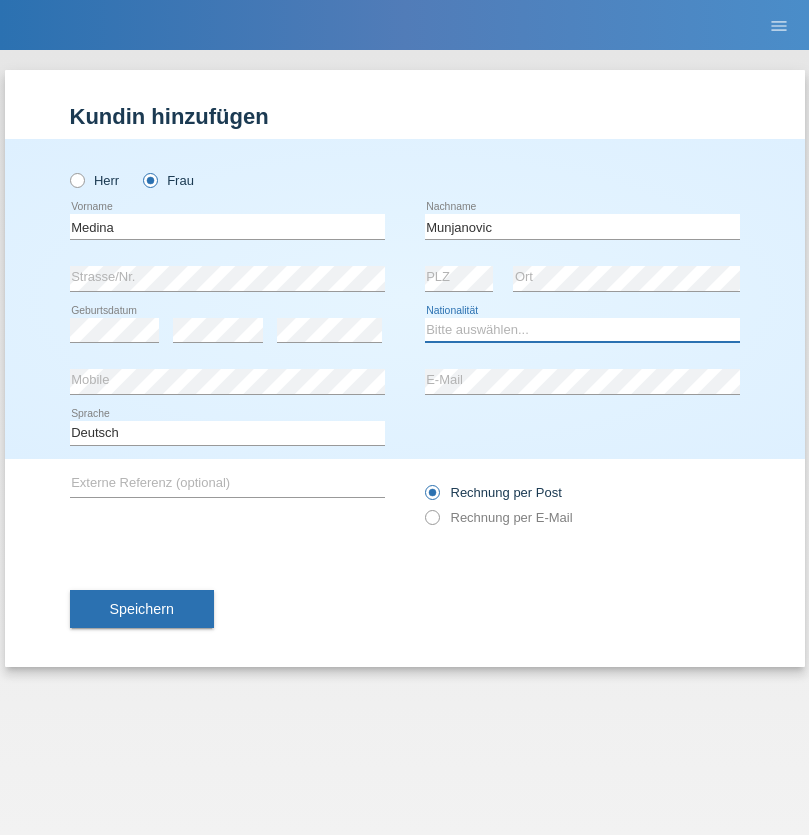 select on "CH" 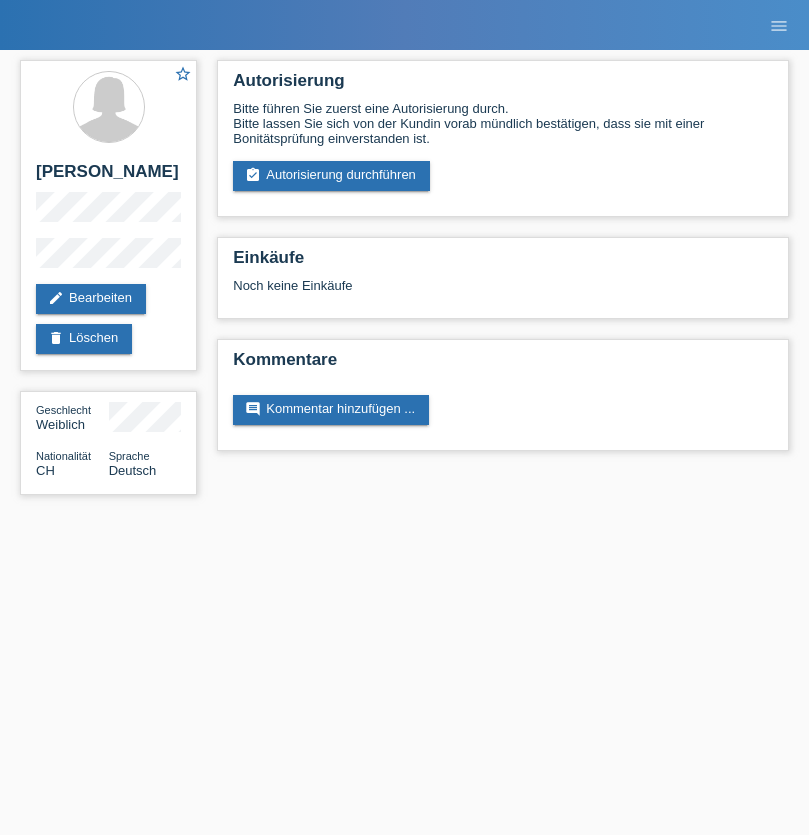 scroll, scrollTop: 0, scrollLeft: 0, axis: both 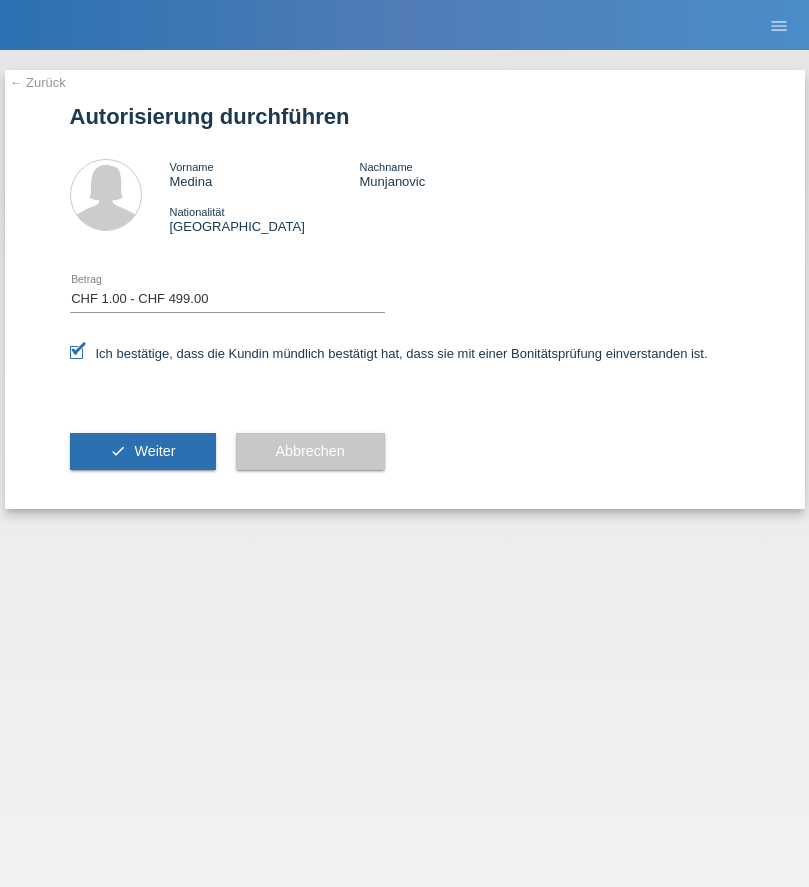 select on "1" 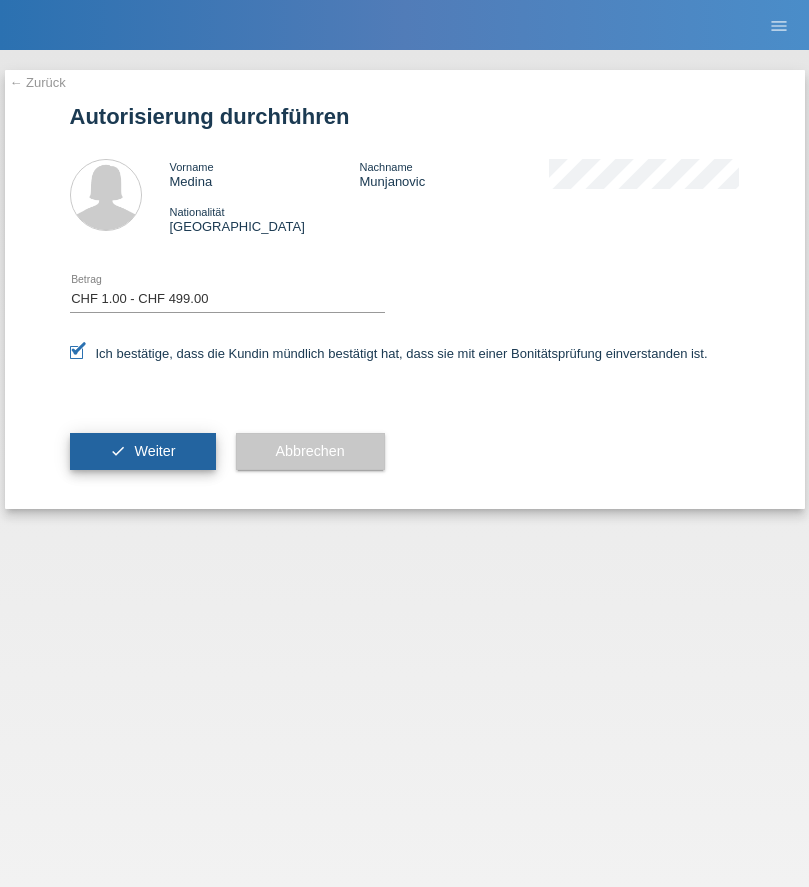 click on "Weiter" at bounding box center [154, 451] 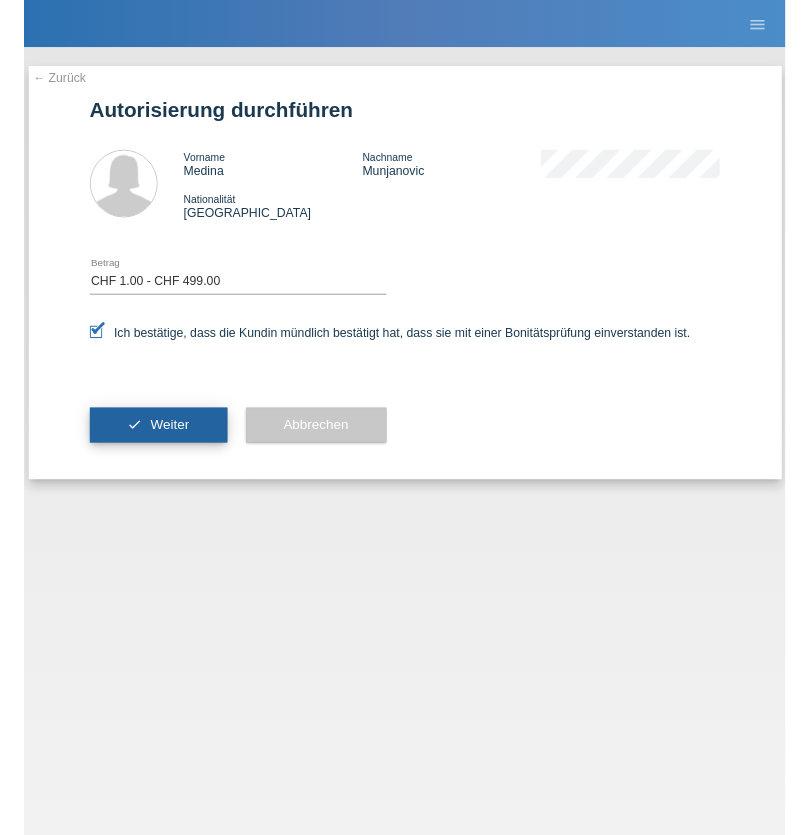 scroll, scrollTop: 0, scrollLeft: 0, axis: both 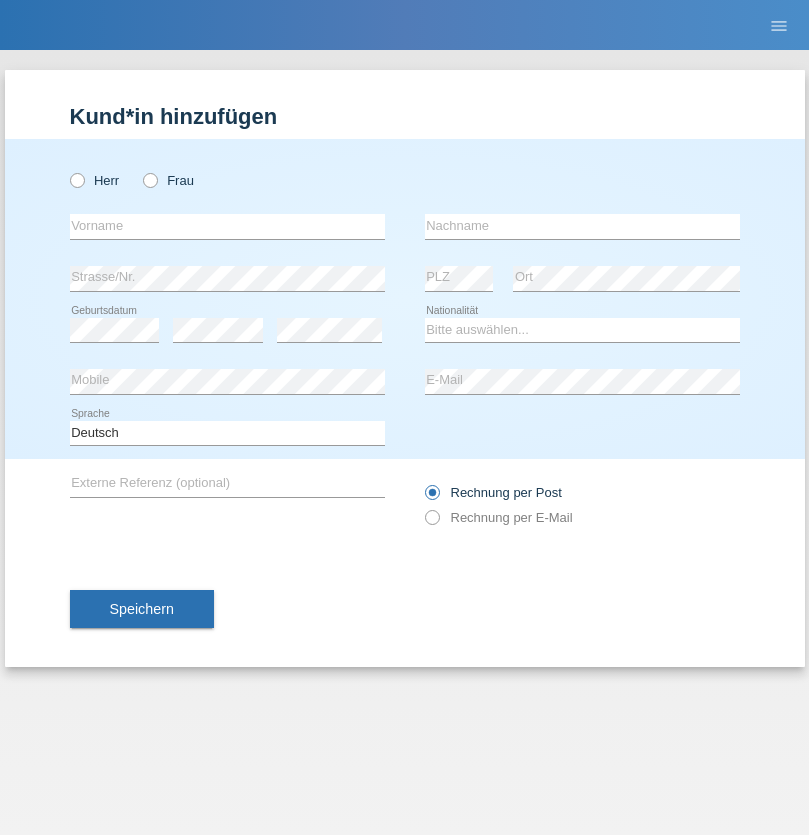 radio on "true" 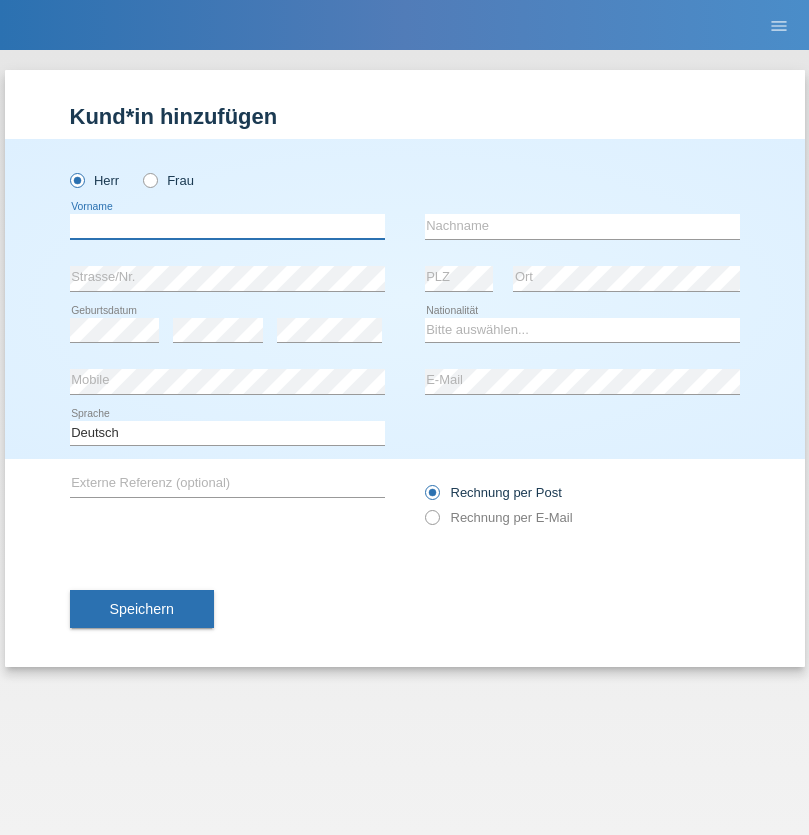 click at bounding box center [227, 226] 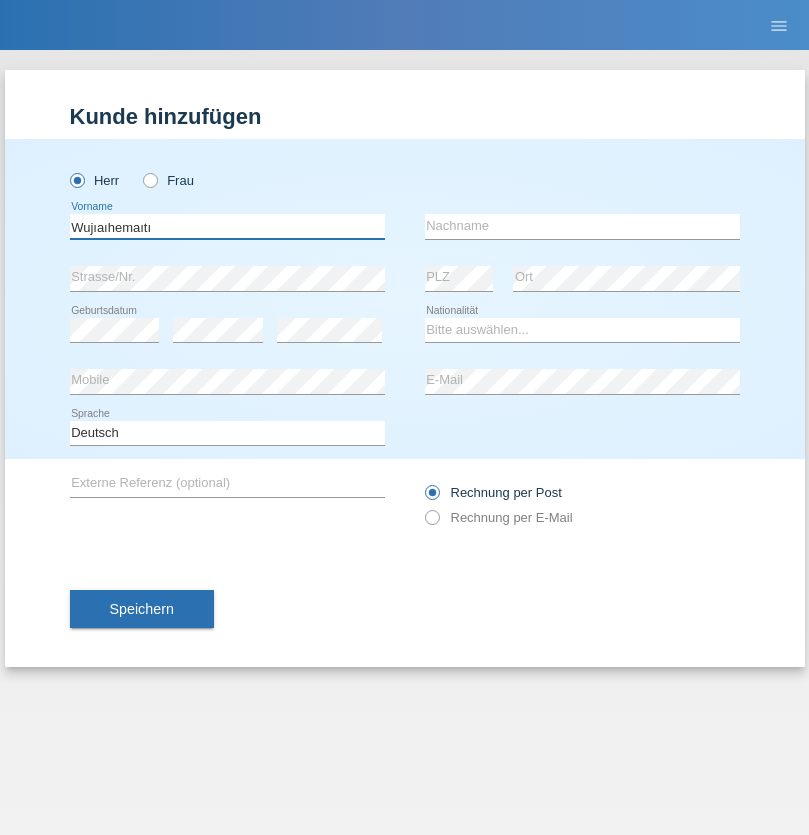 type on "Wujıaıhemaıtı" 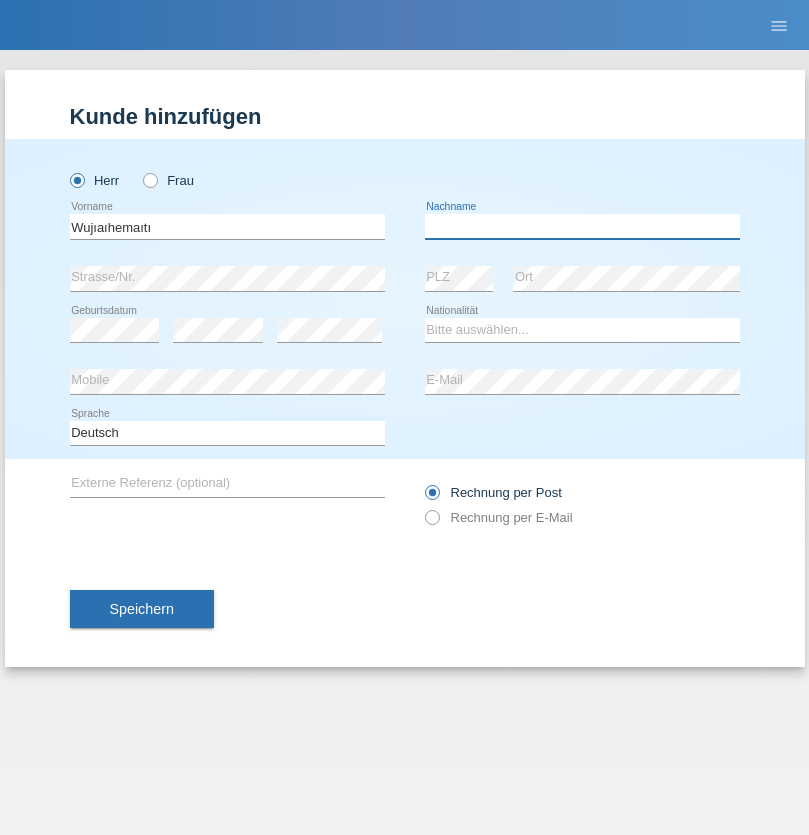 click at bounding box center (582, 226) 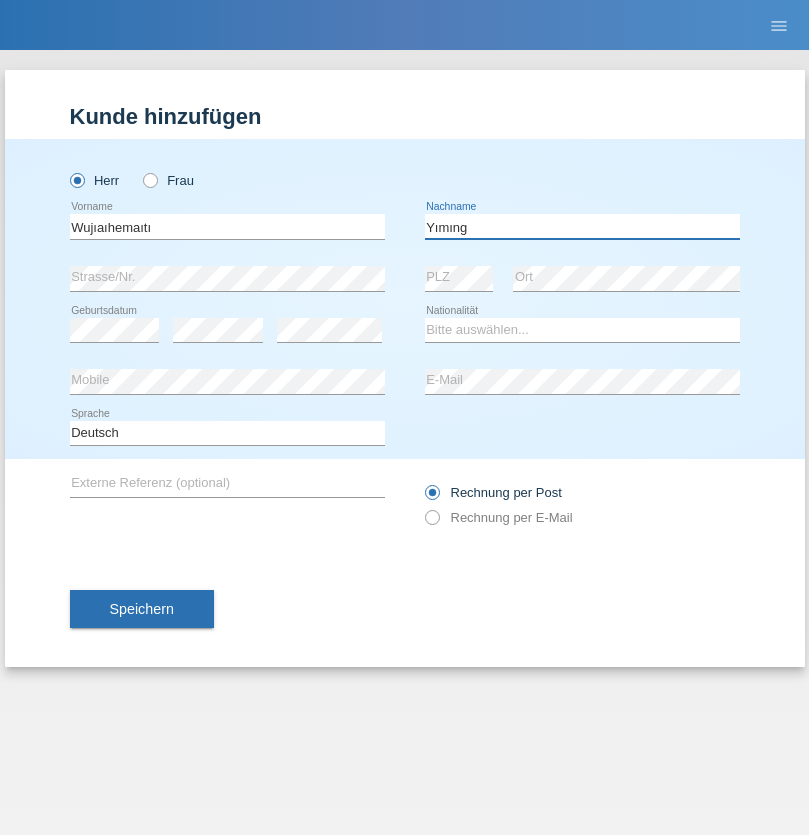 type on "Yımıng" 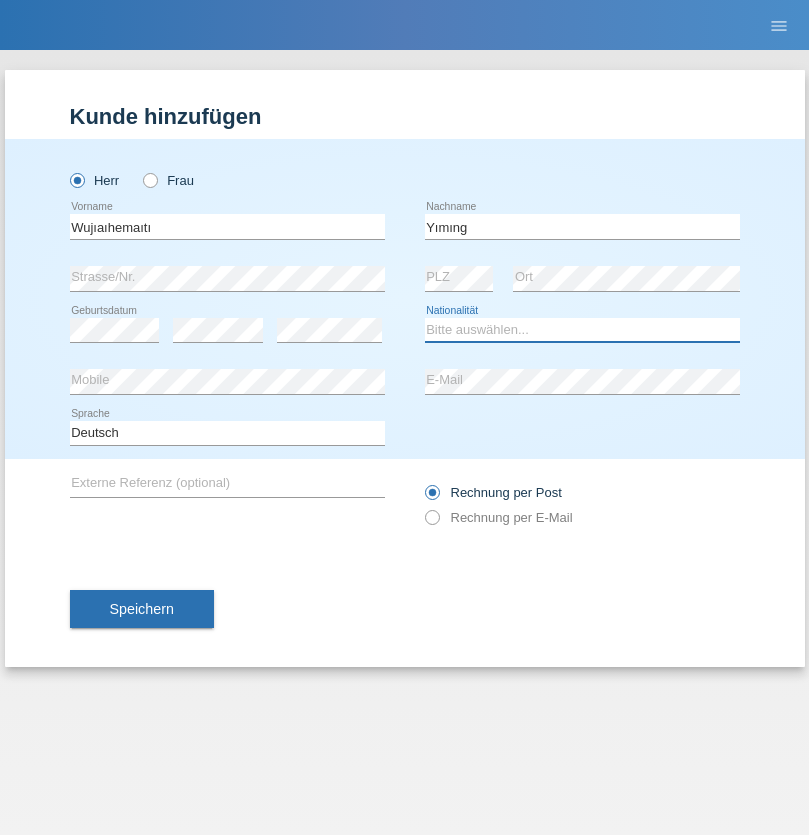 select on "CN" 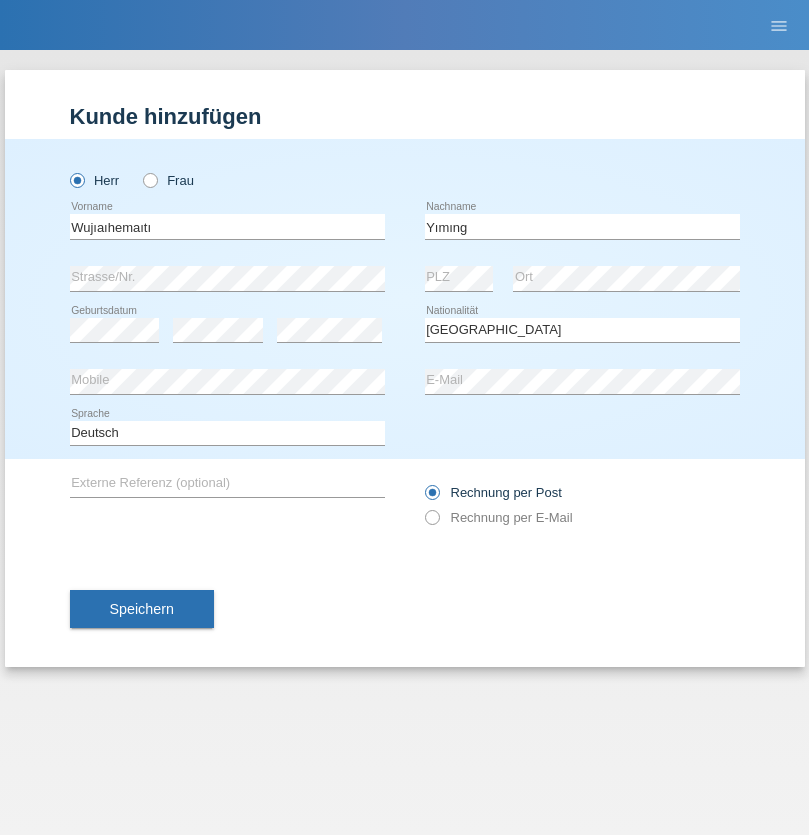 select on "C" 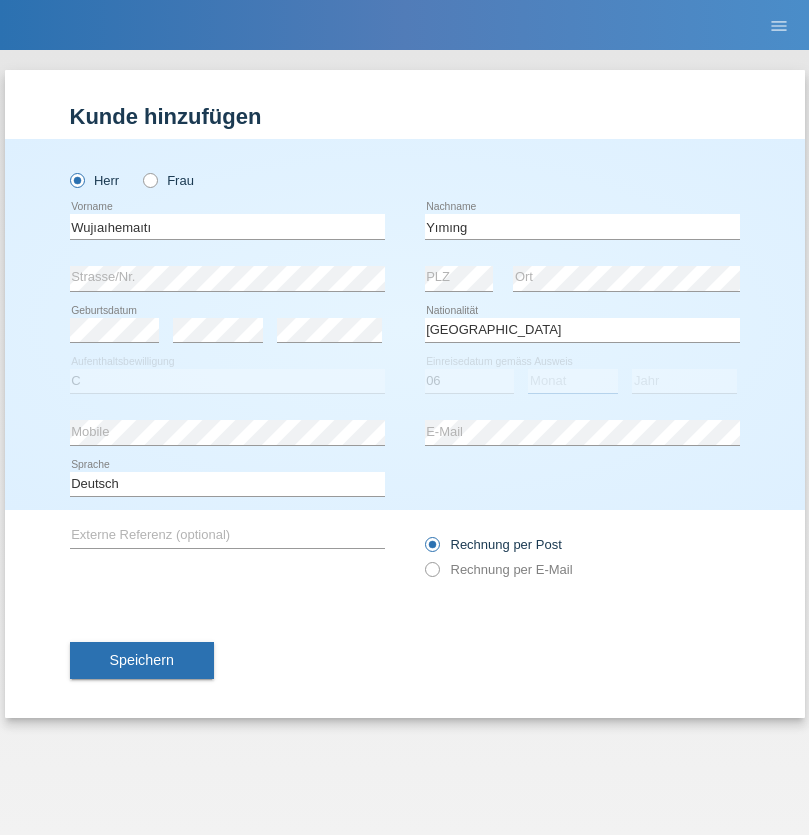 select on "10" 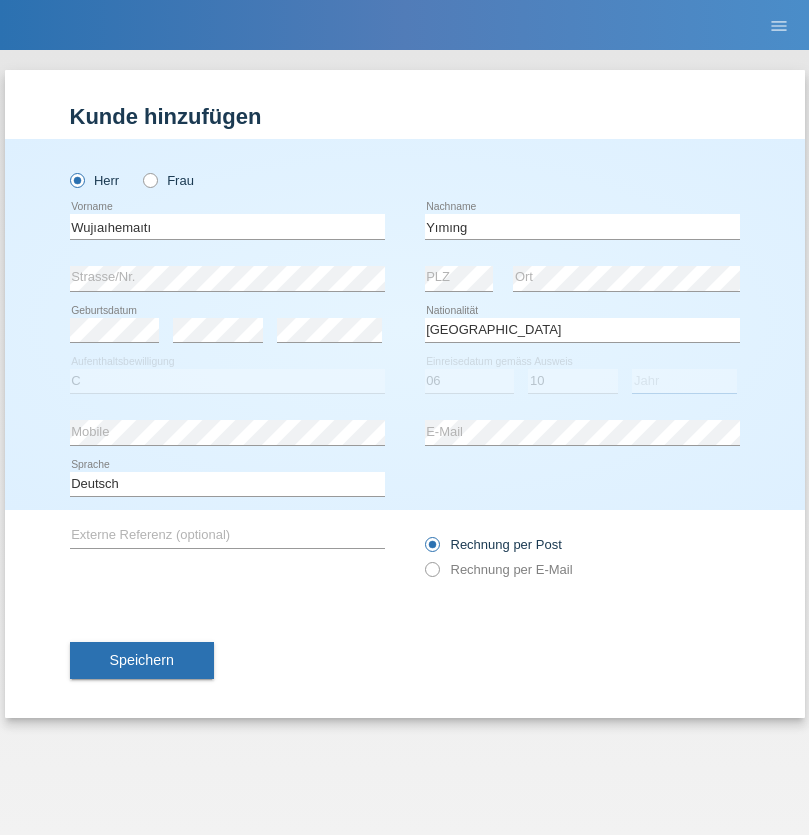 select on "2021" 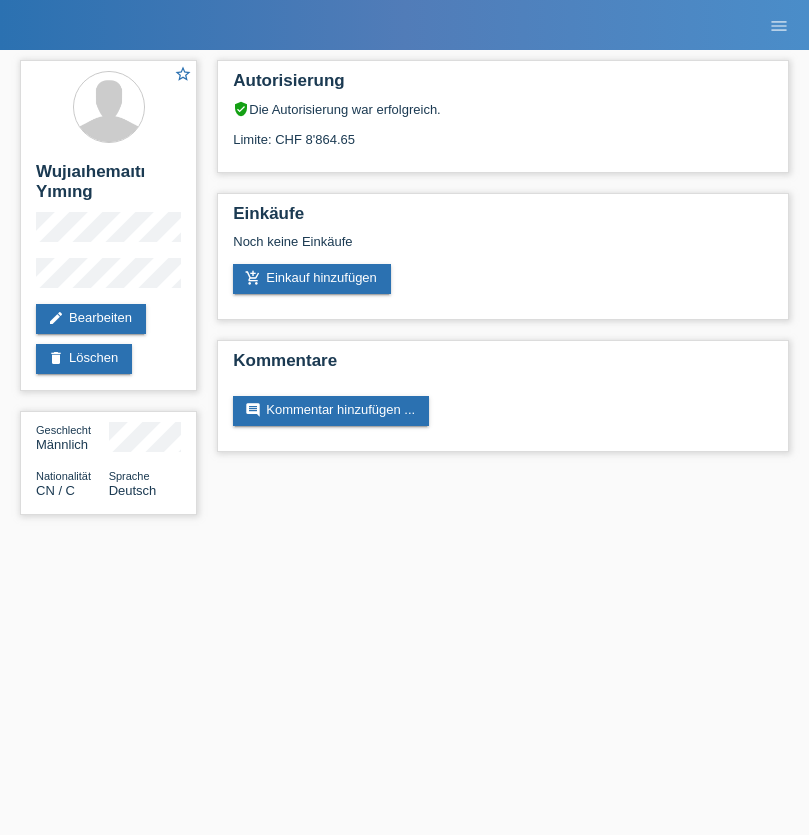 scroll, scrollTop: 0, scrollLeft: 0, axis: both 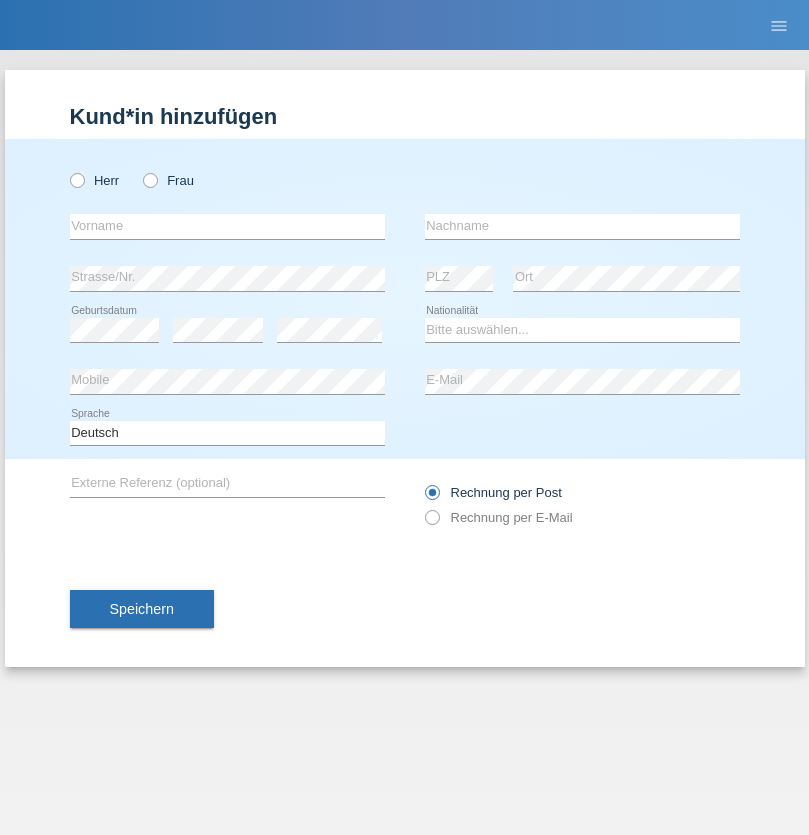 radio on "true" 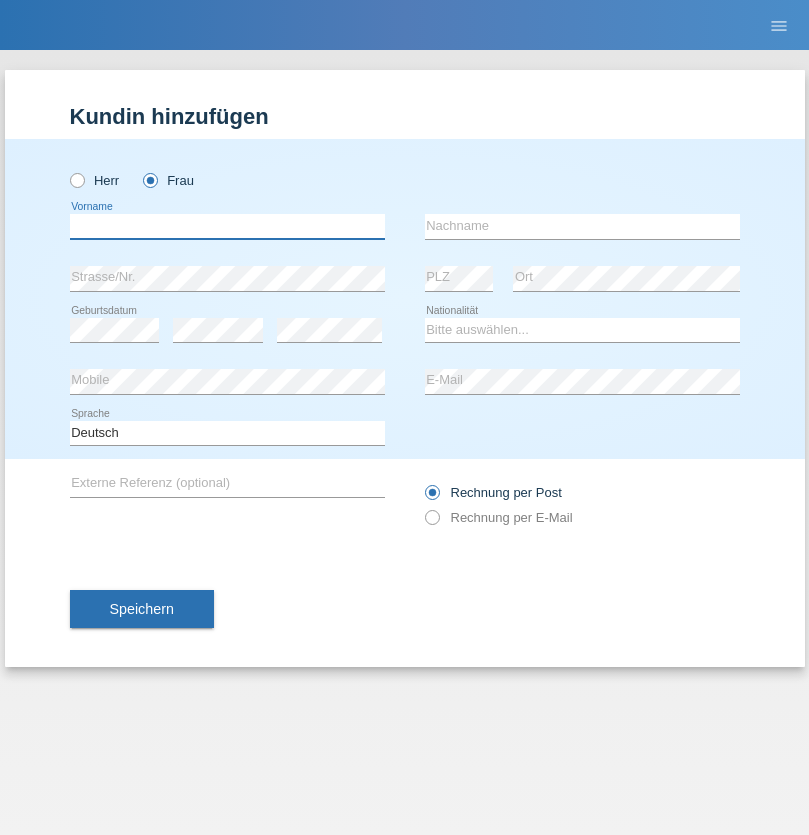click at bounding box center [227, 226] 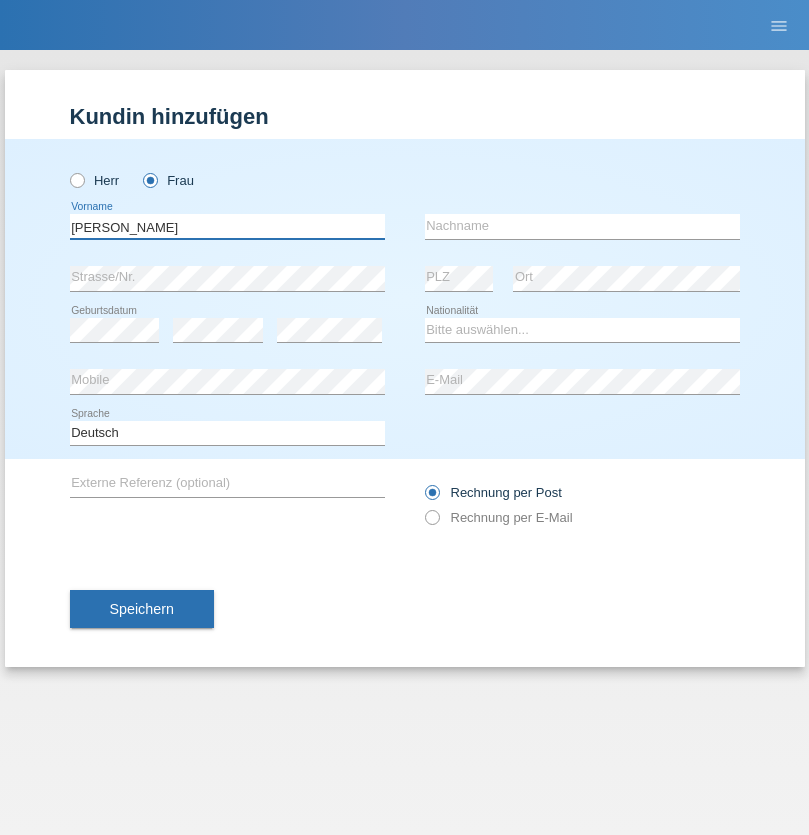 type on "[PERSON_NAME]" 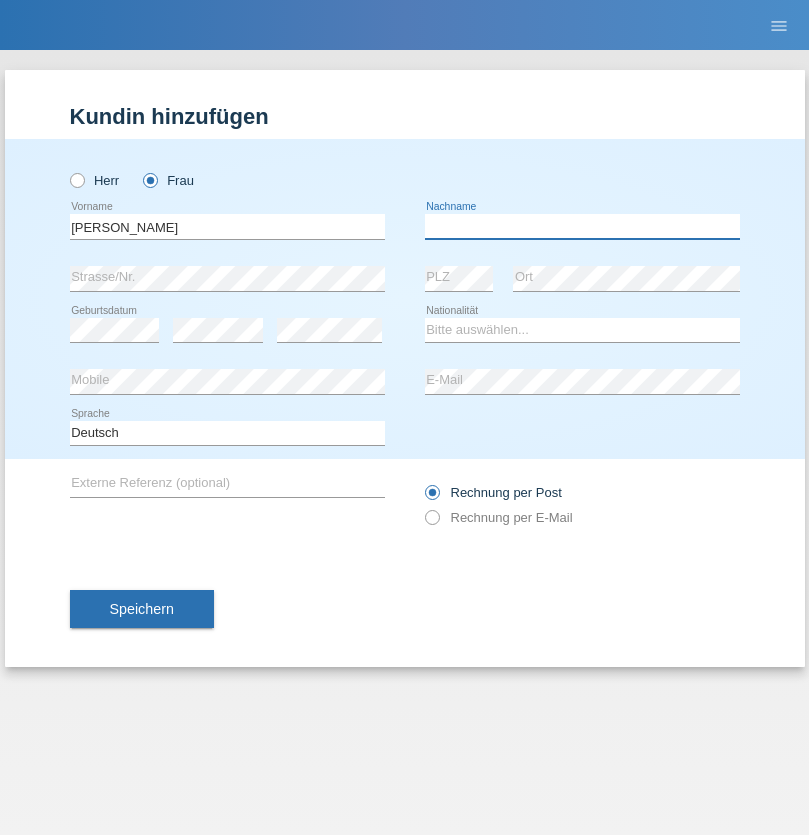 click at bounding box center [582, 226] 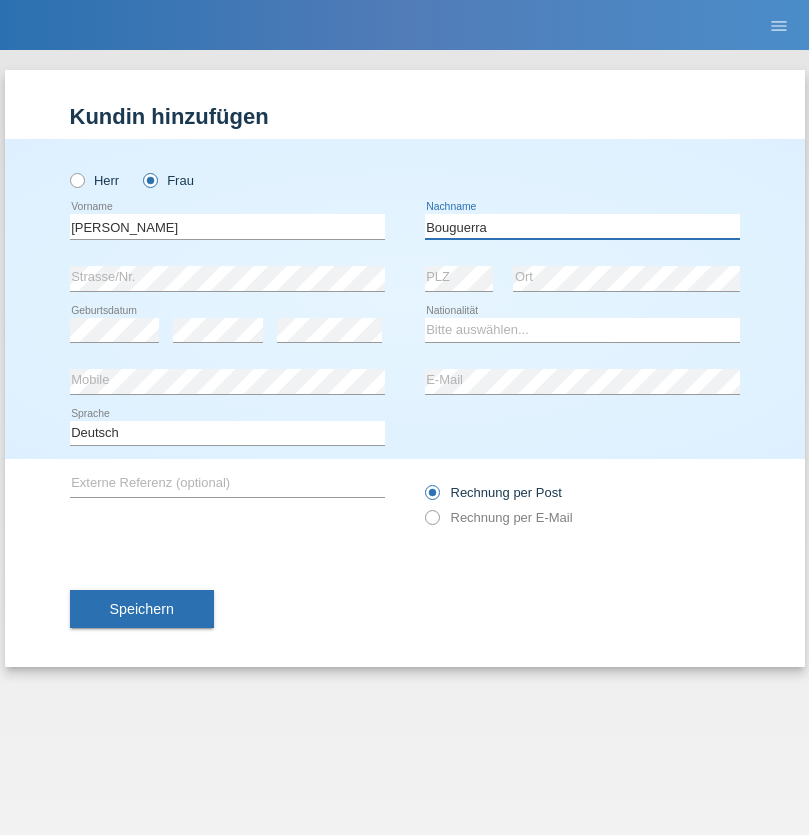 type on "Bouguerra" 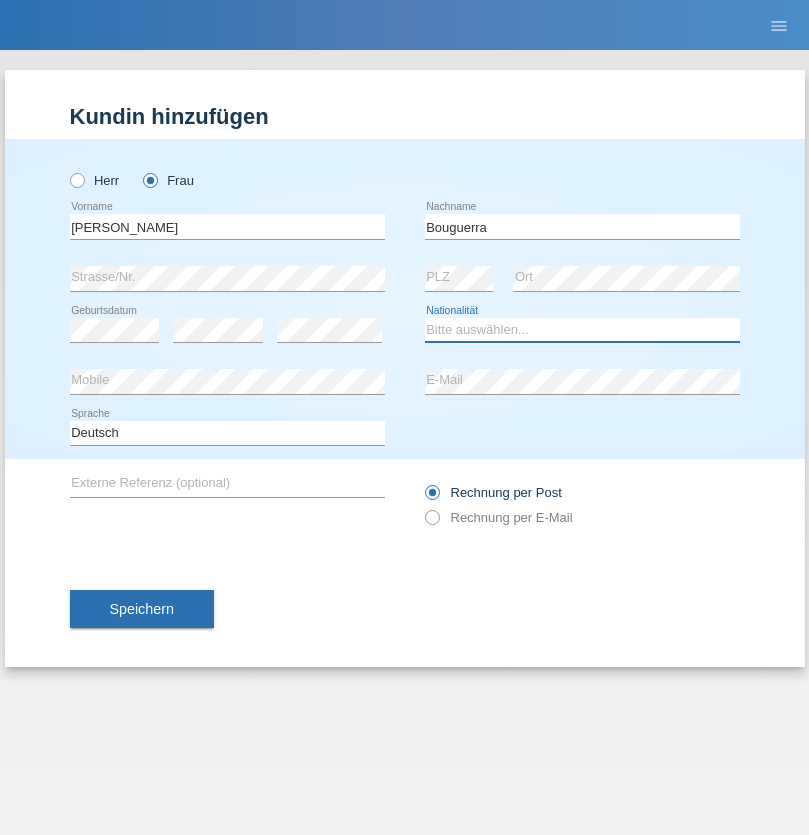 select on "CH" 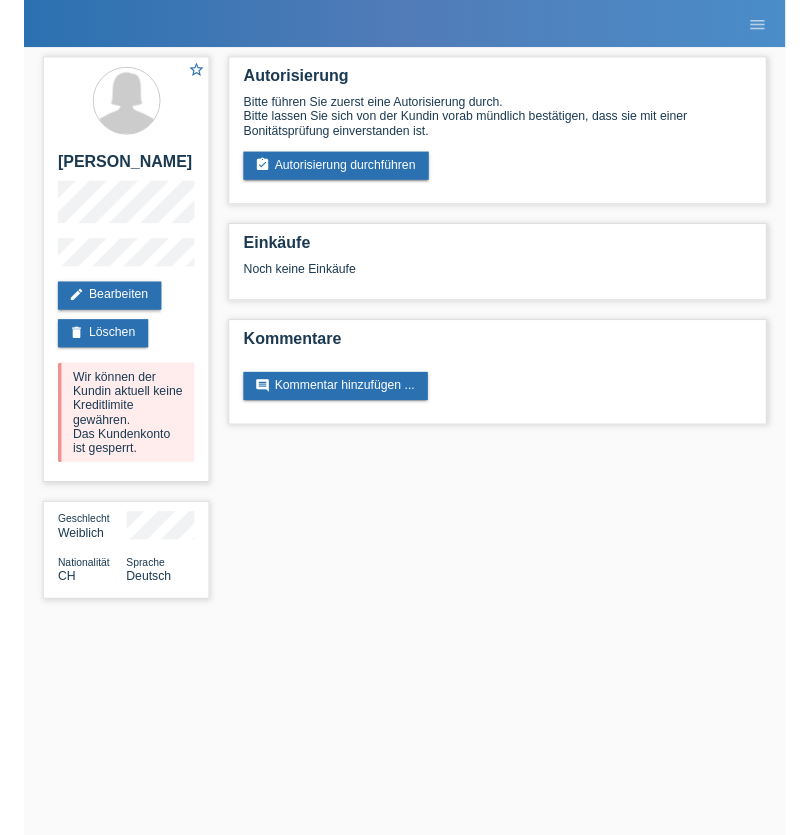scroll, scrollTop: 0, scrollLeft: 0, axis: both 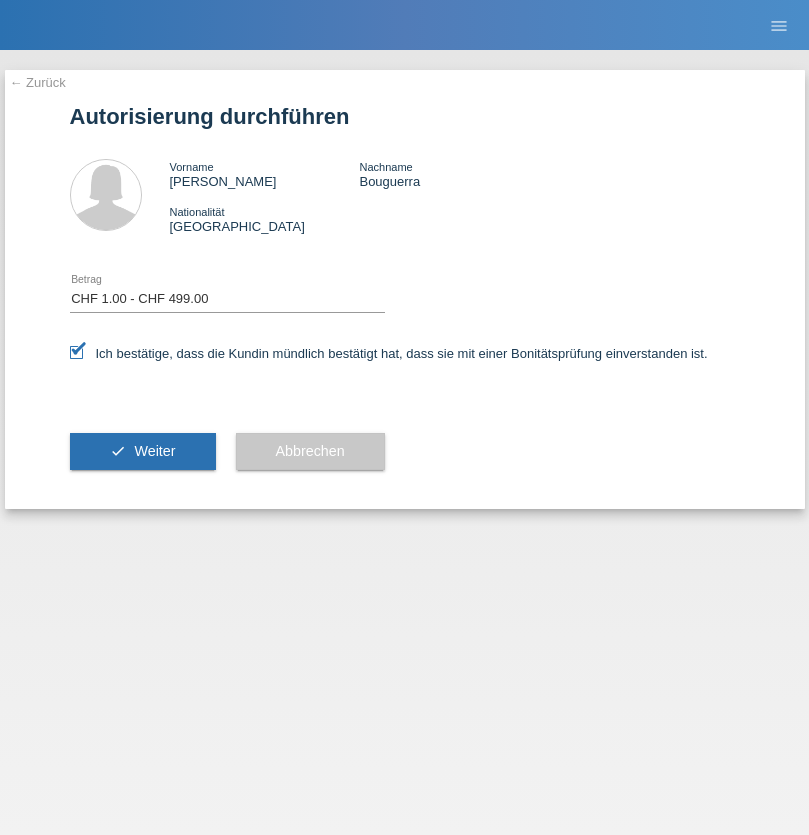select on "1" 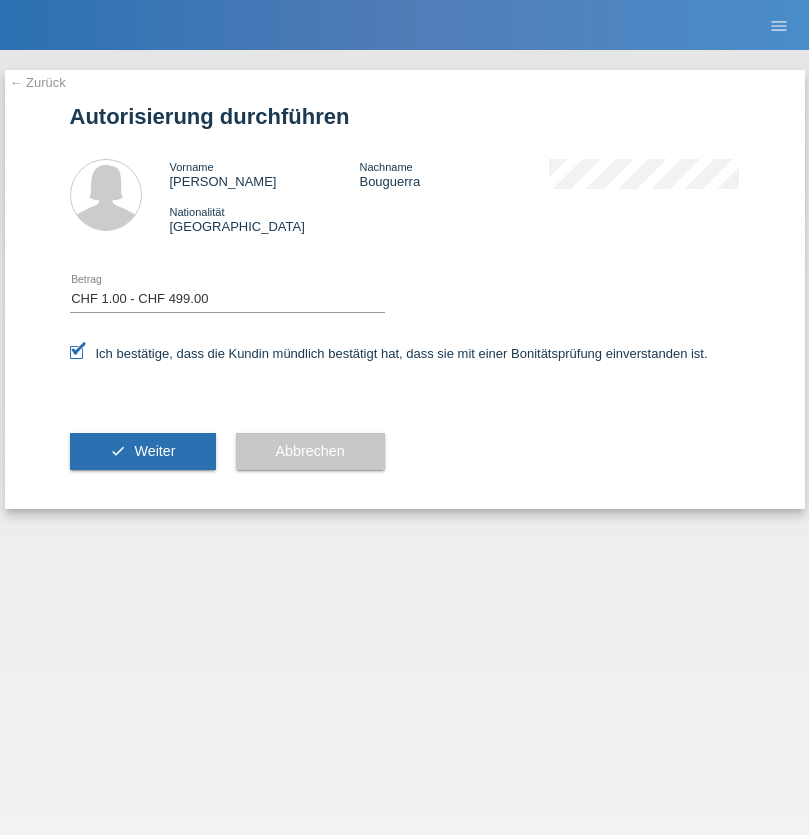 scroll, scrollTop: 0, scrollLeft: 0, axis: both 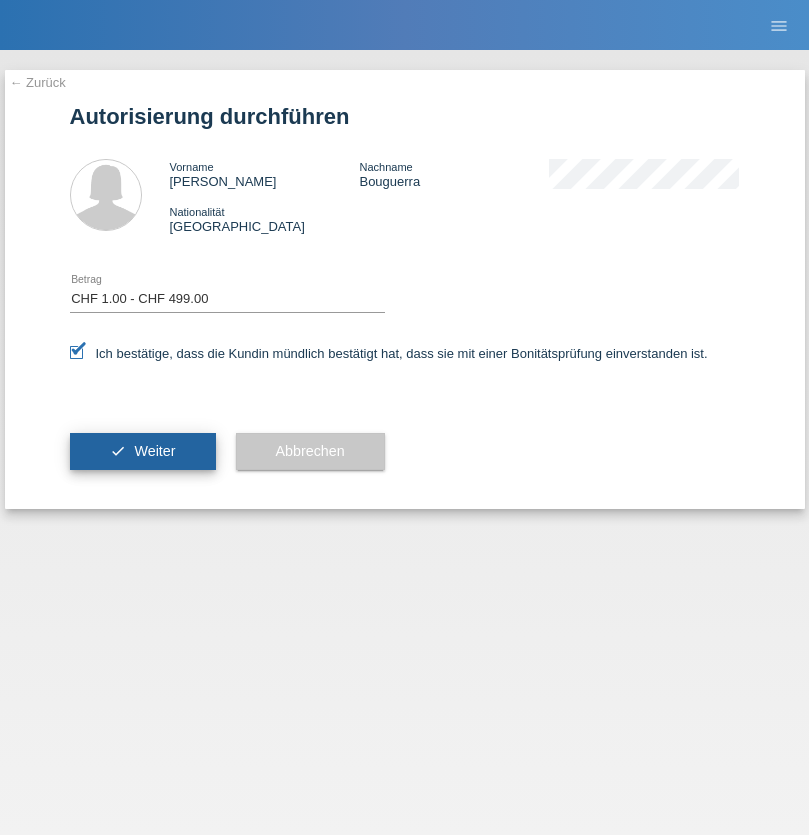 click on "Weiter" at bounding box center [154, 451] 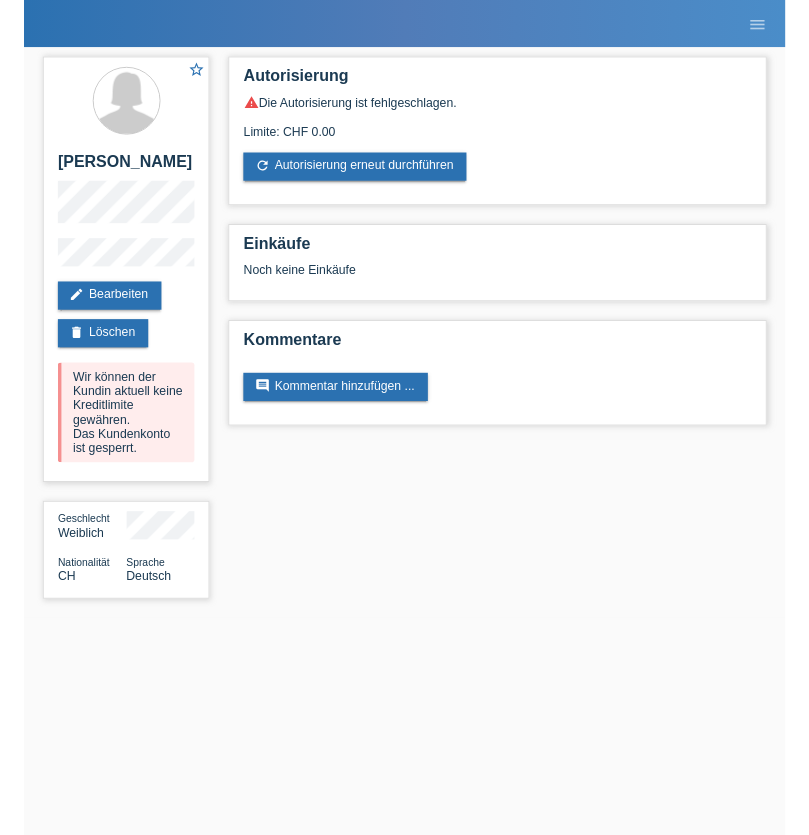 scroll, scrollTop: 0, scrollLeft: 0, axis: both 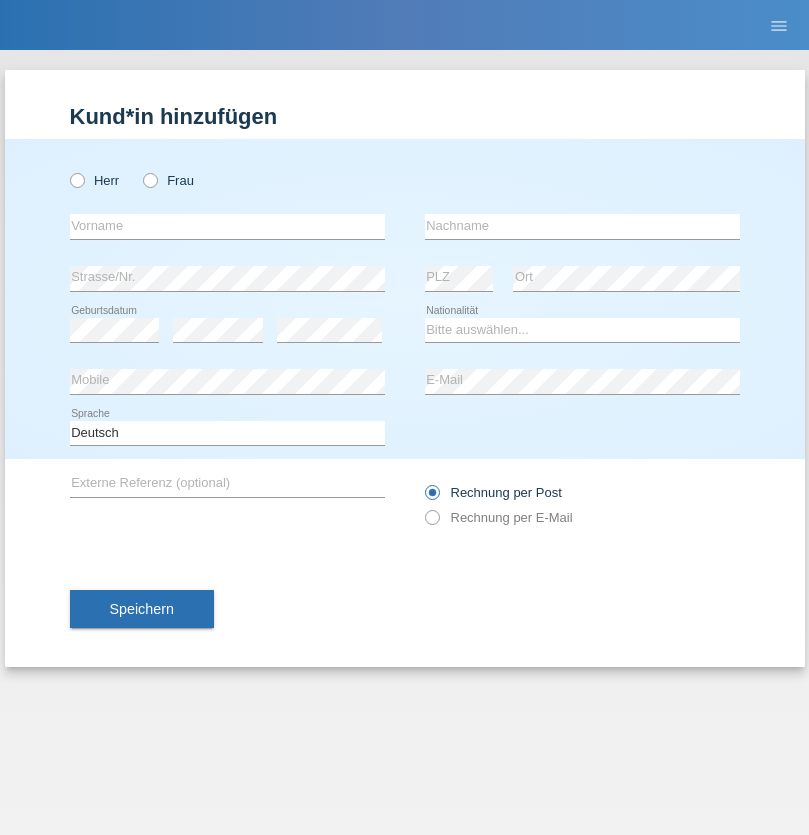 radio on "true" 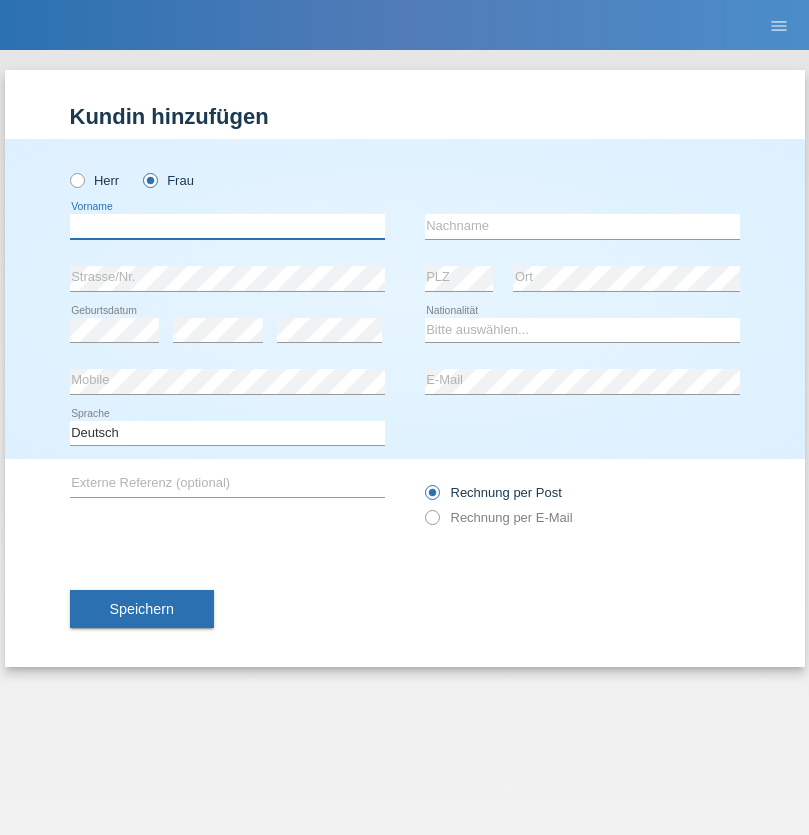 click at bounding box center [227, 226] 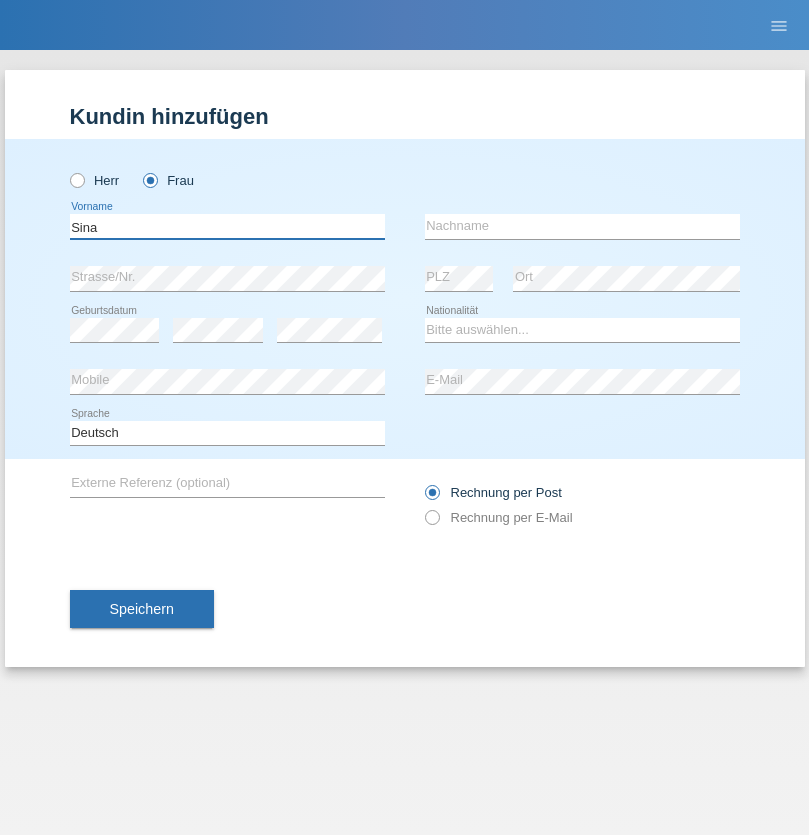 type on "Sina" 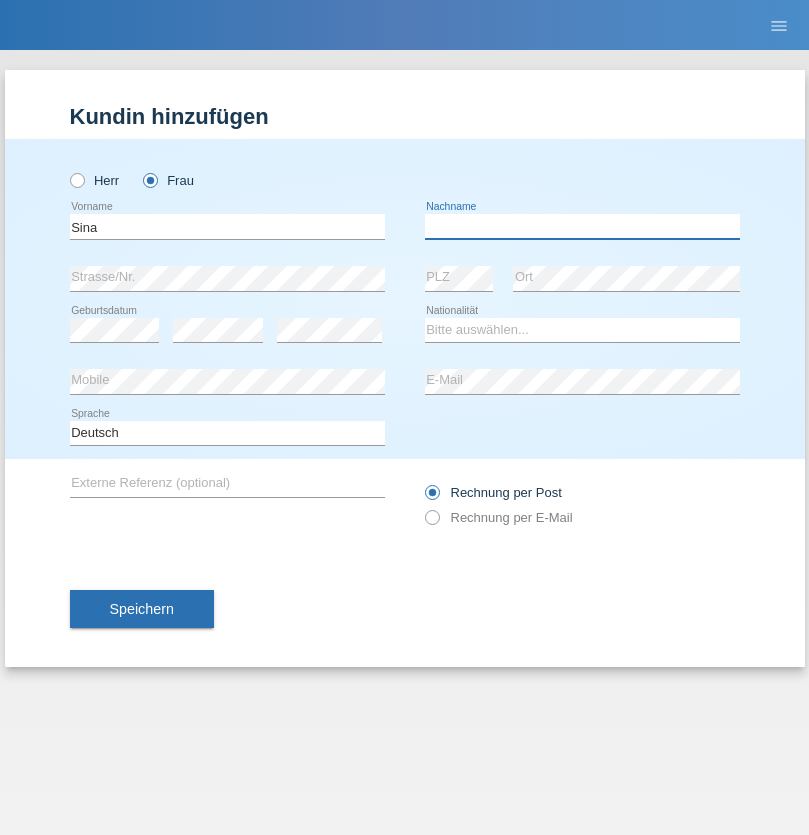 click at bounding box center (582, 226) 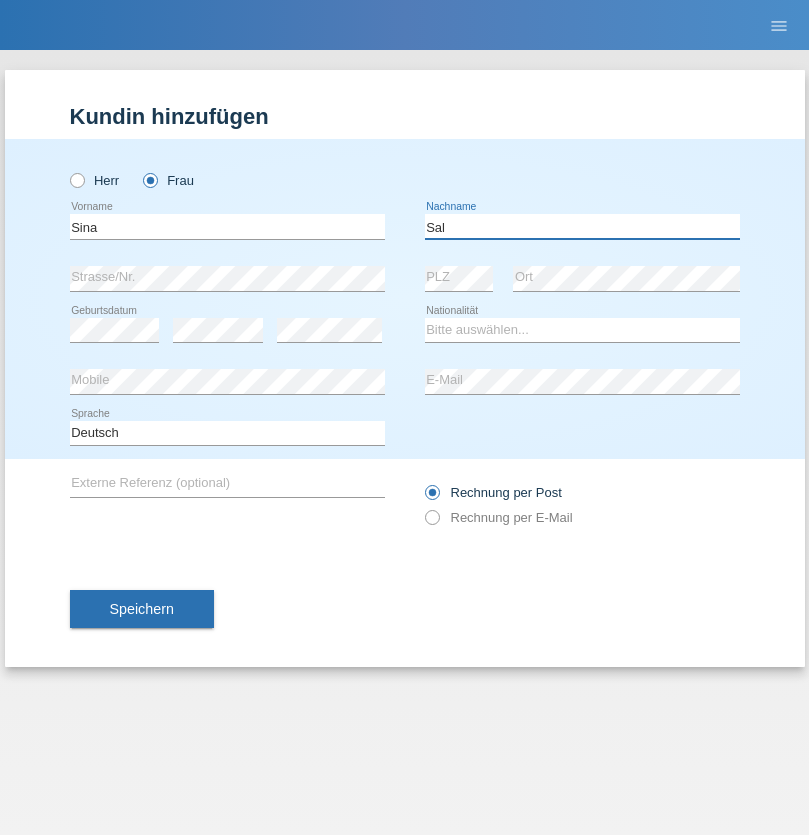 type on "Sal" 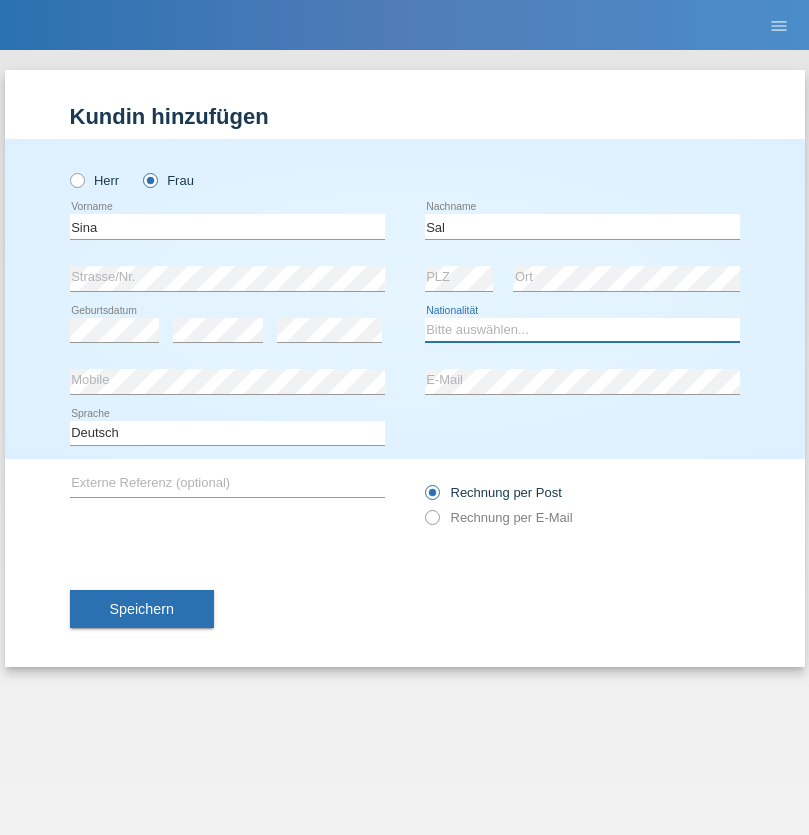 select on "HU" 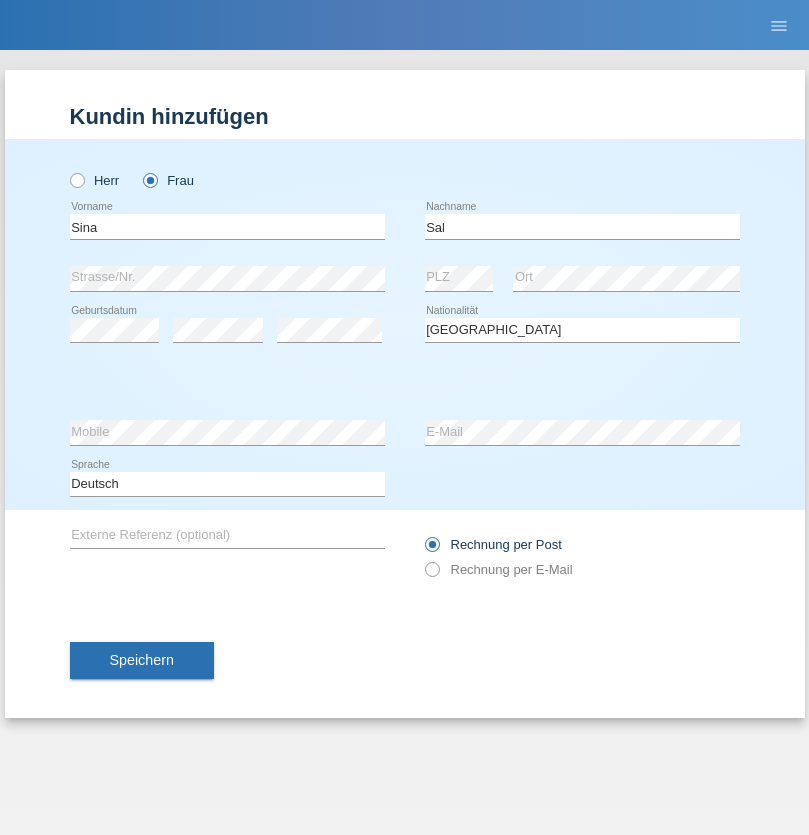 select on "C" 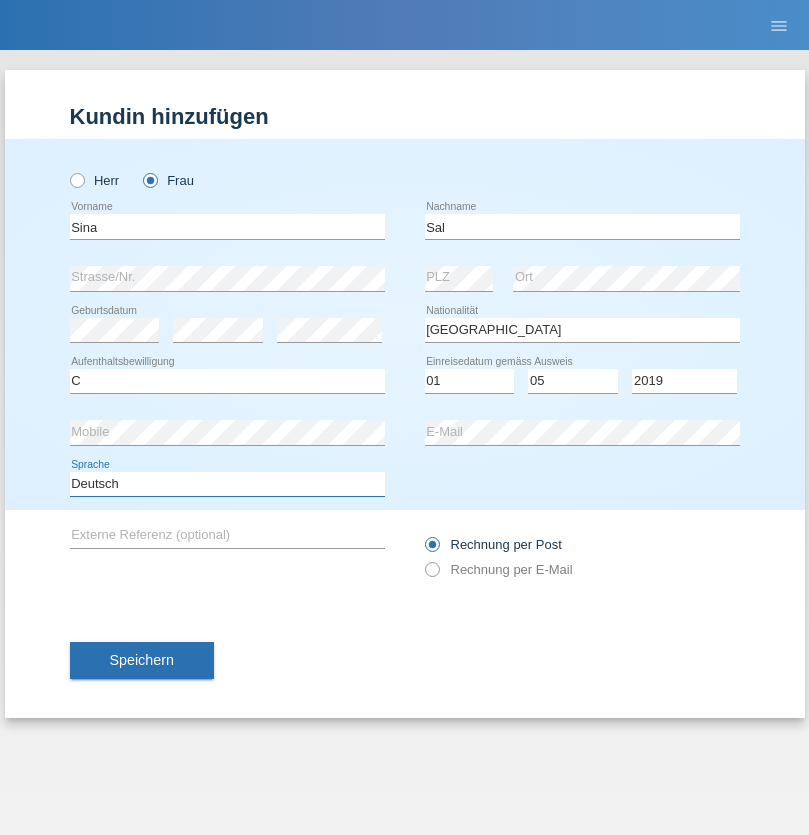 select on "en" 